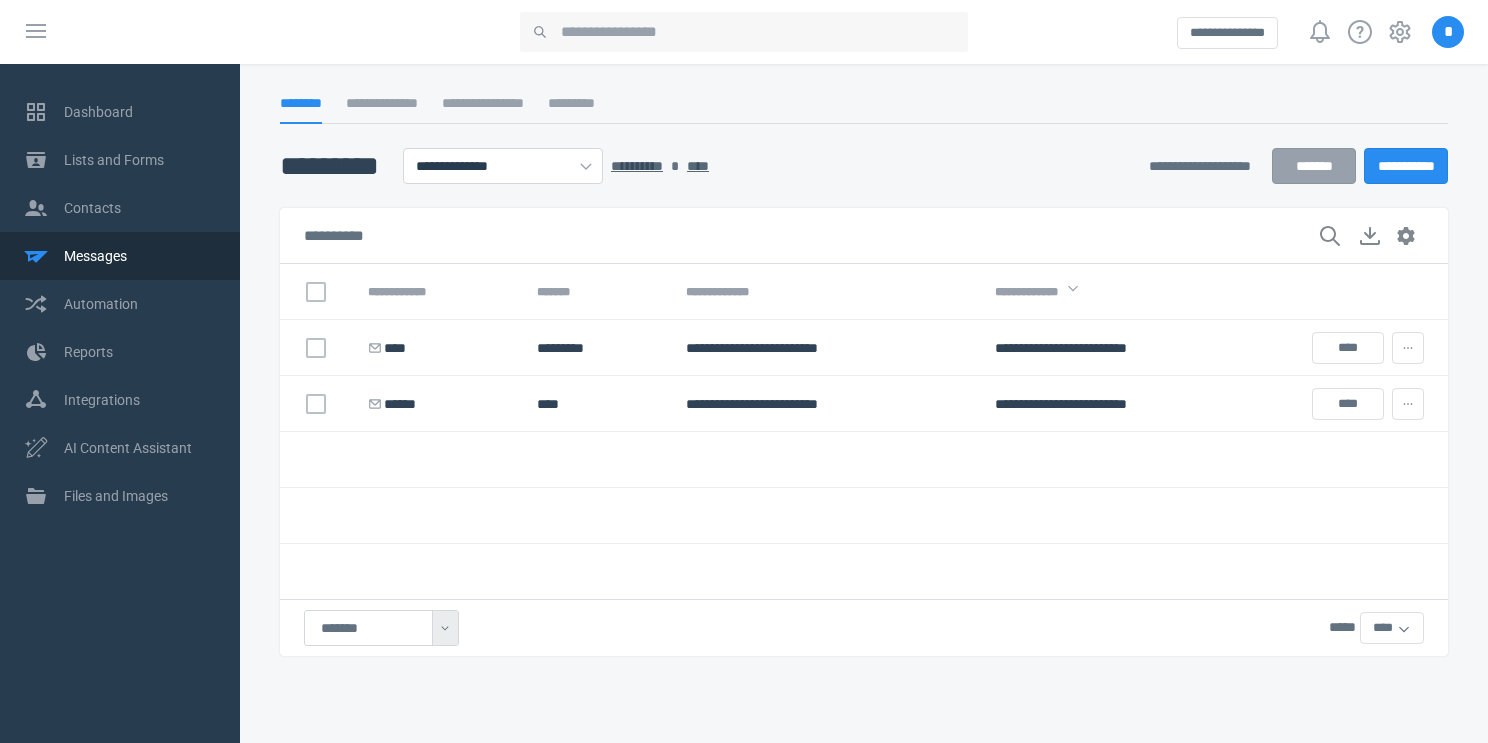 select on "******" 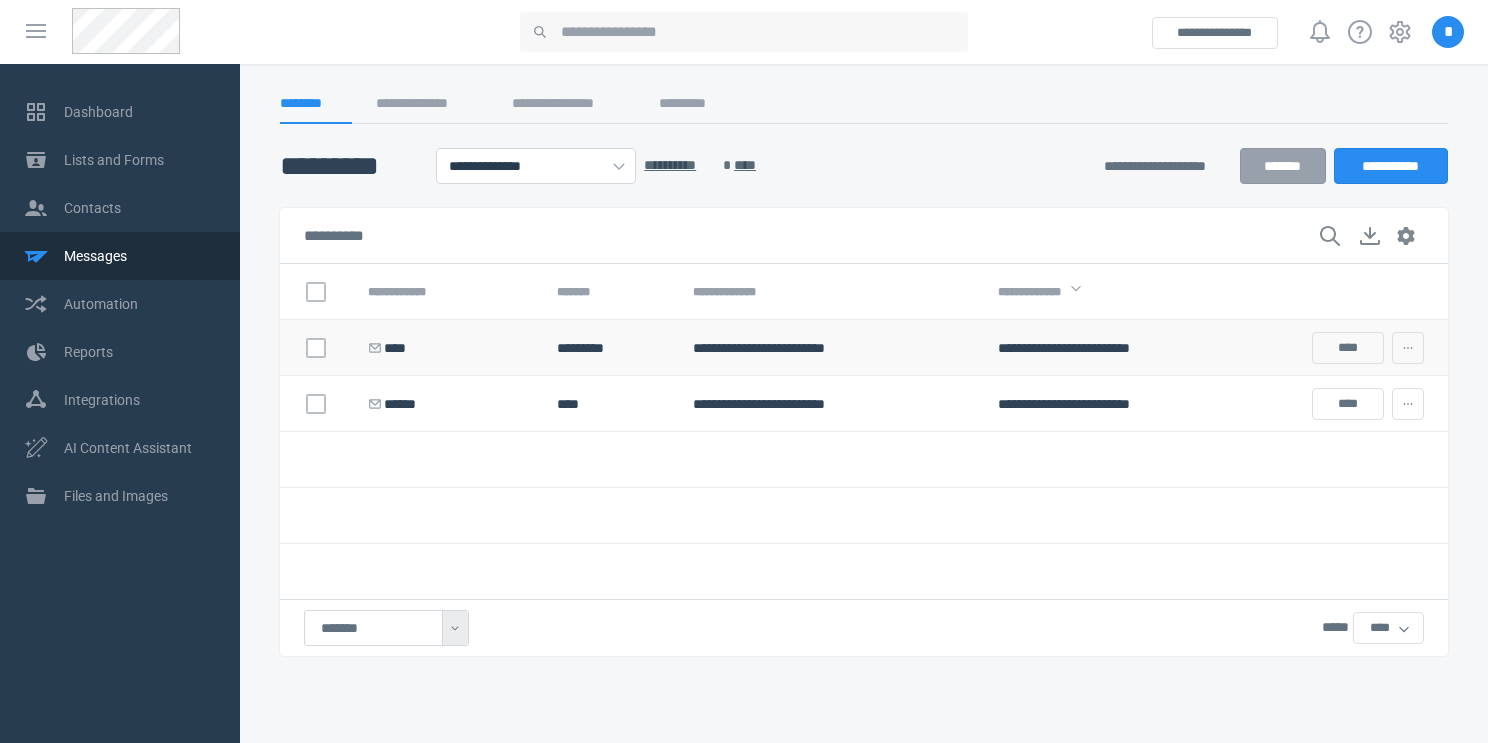 scroll, scrollTop: 0, scrollLeft: 0, axis: both 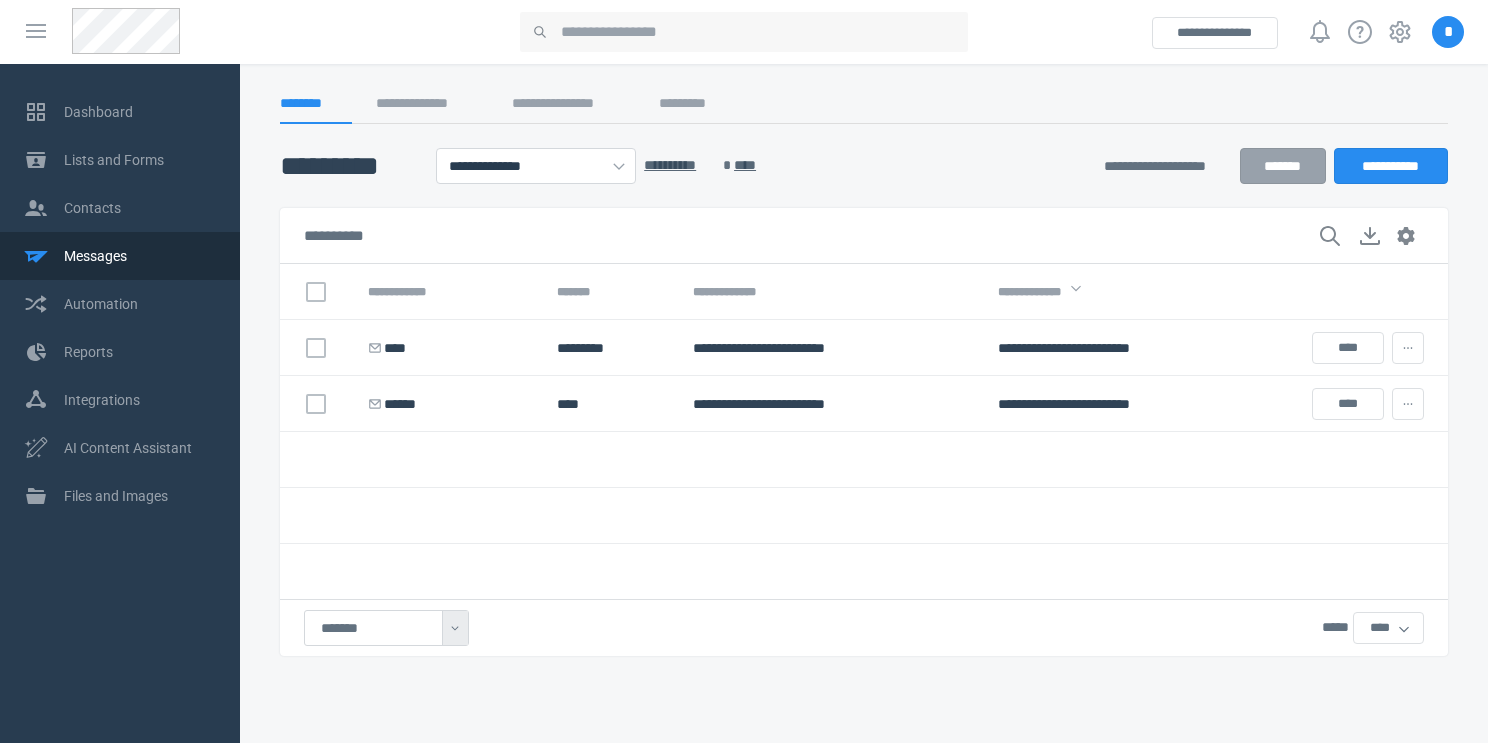 click on "**********" at bounding box center [1290, 32] 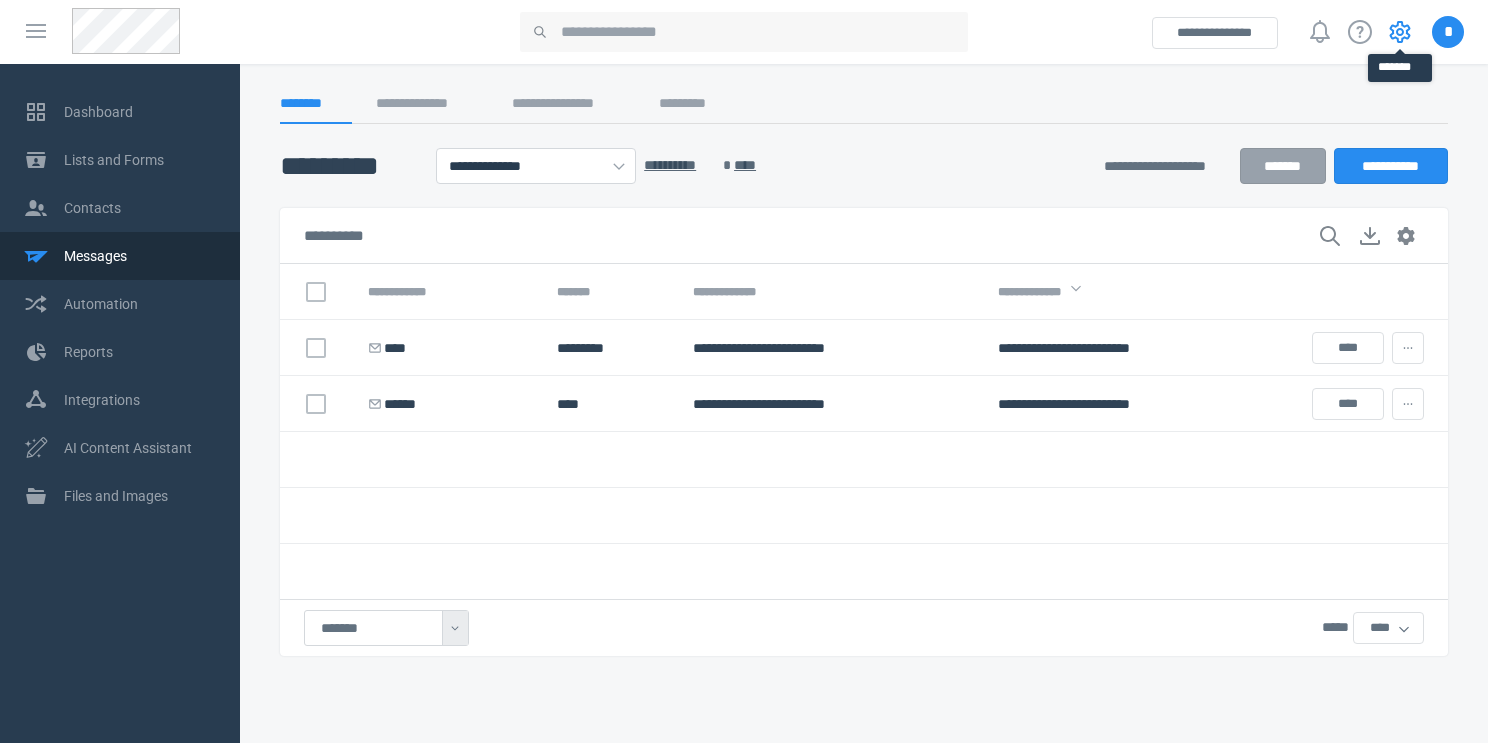 click 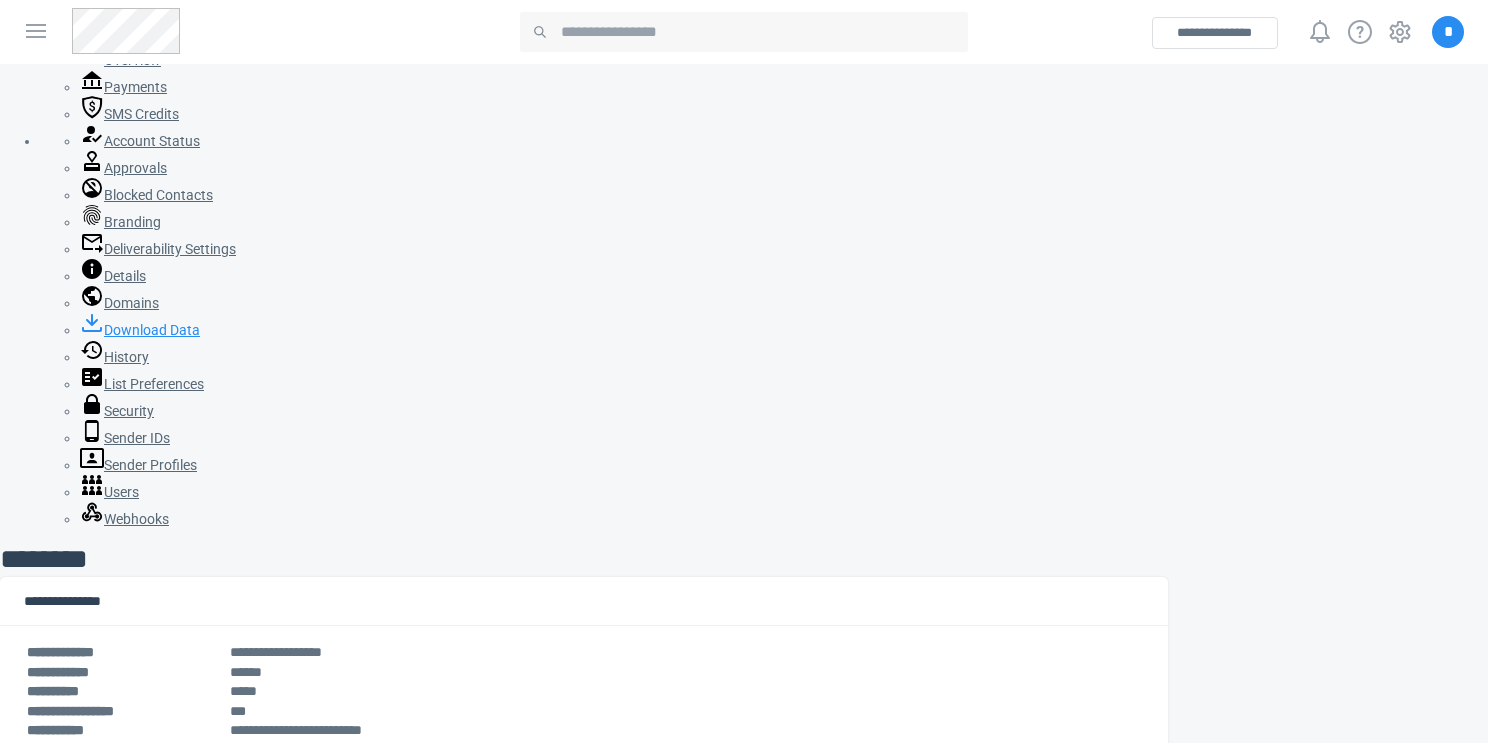 scroll, scrollTop: 0, scrollLeft: 0, axis: both 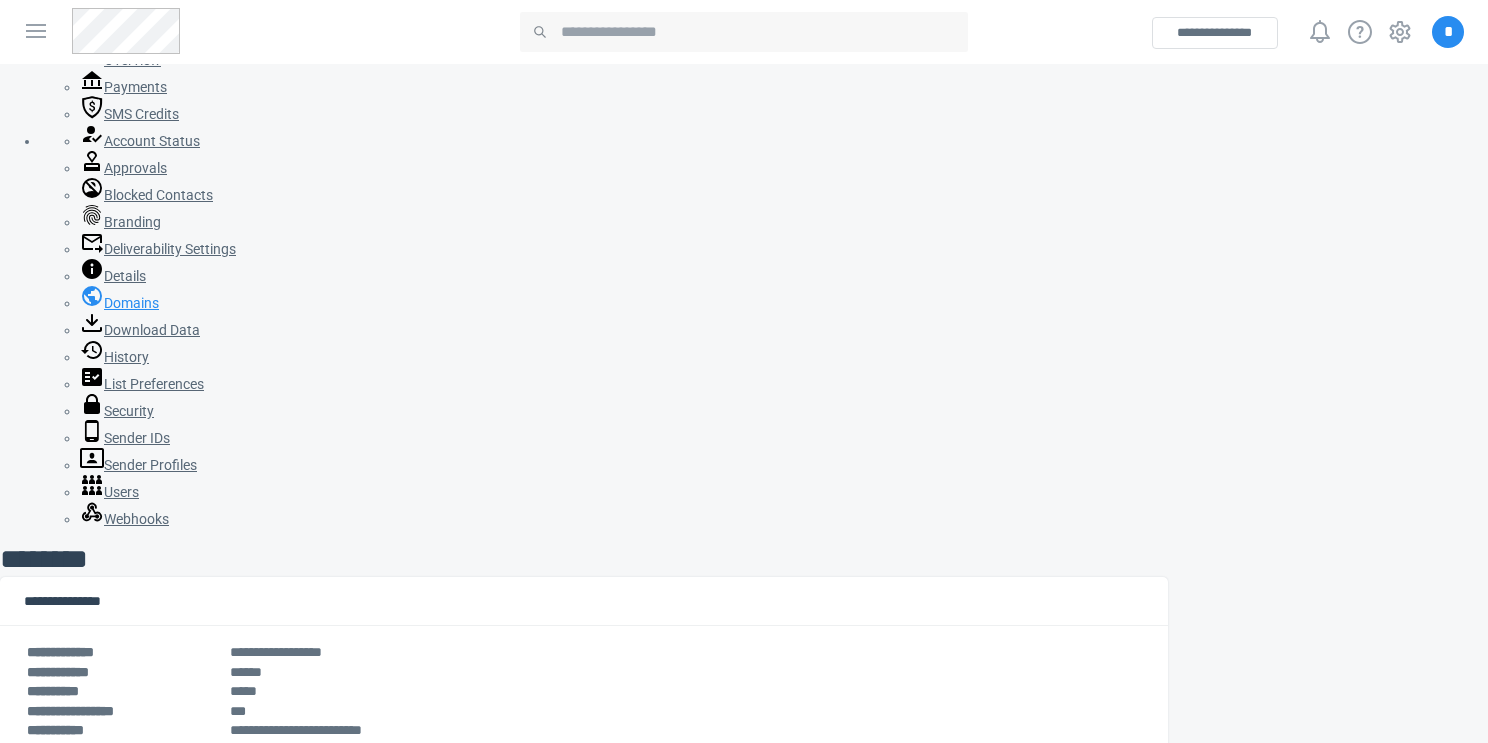 click on "Domains" at bounding box center [119, 303] 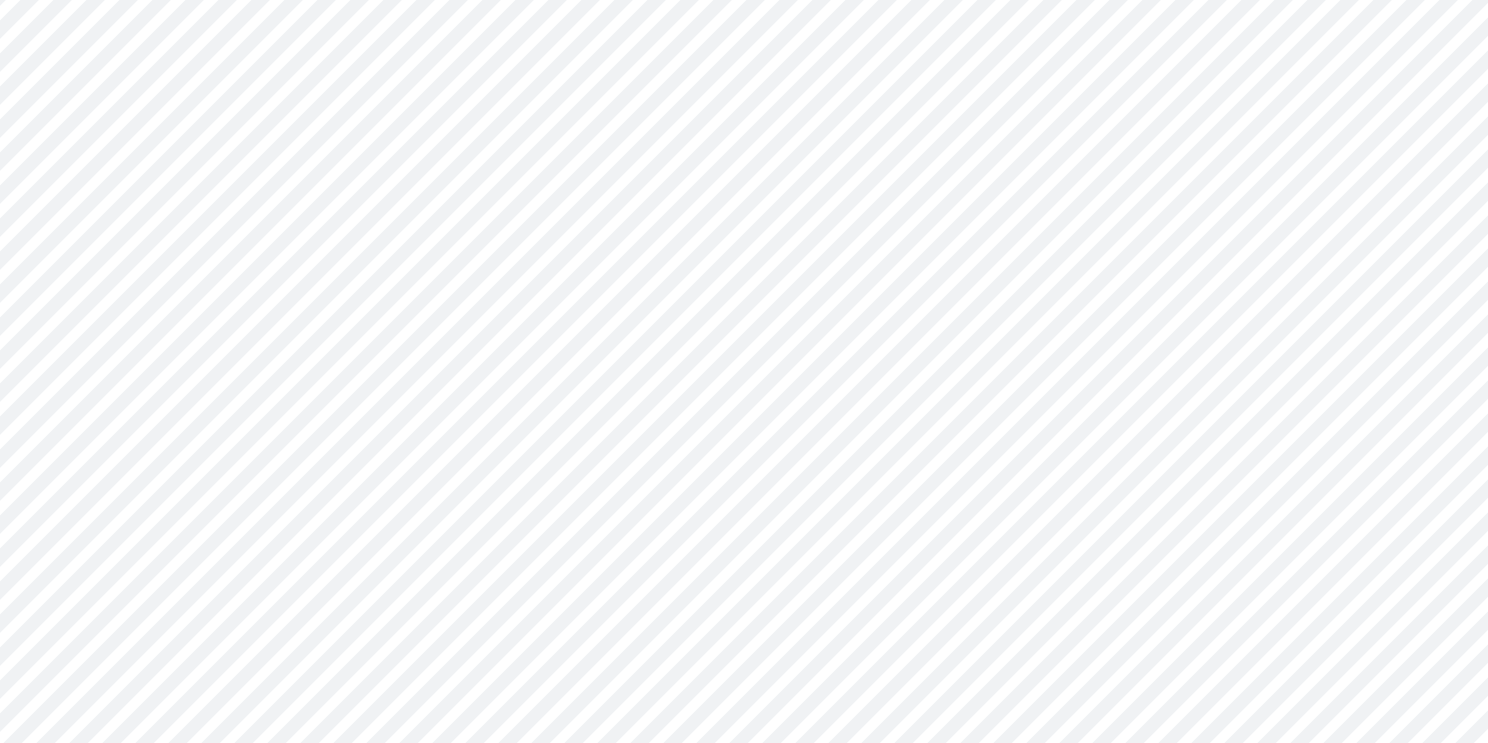 scroll, scrollTop: 308, scrollLeft: 0, axis: vertical 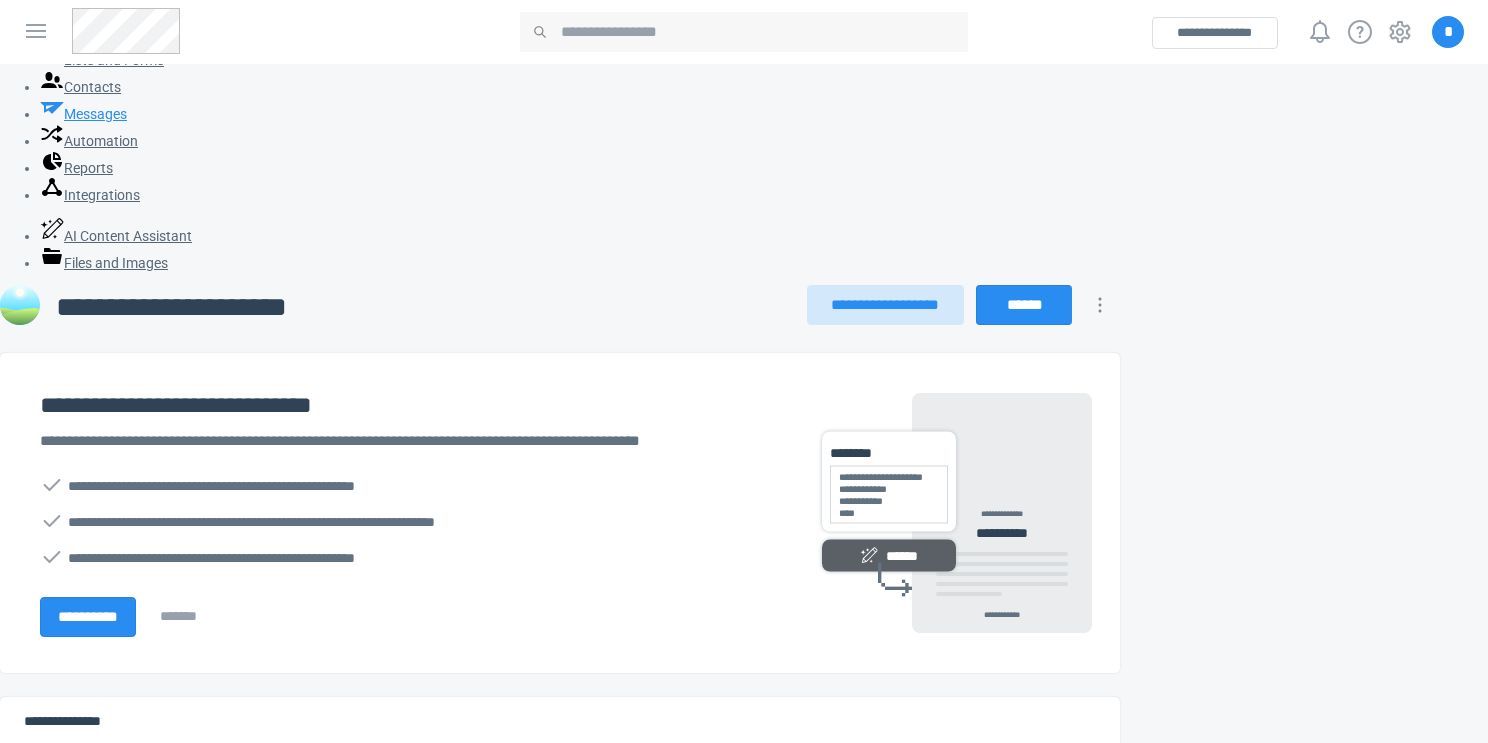 click on "Messages" at bounding box center (83, 114) 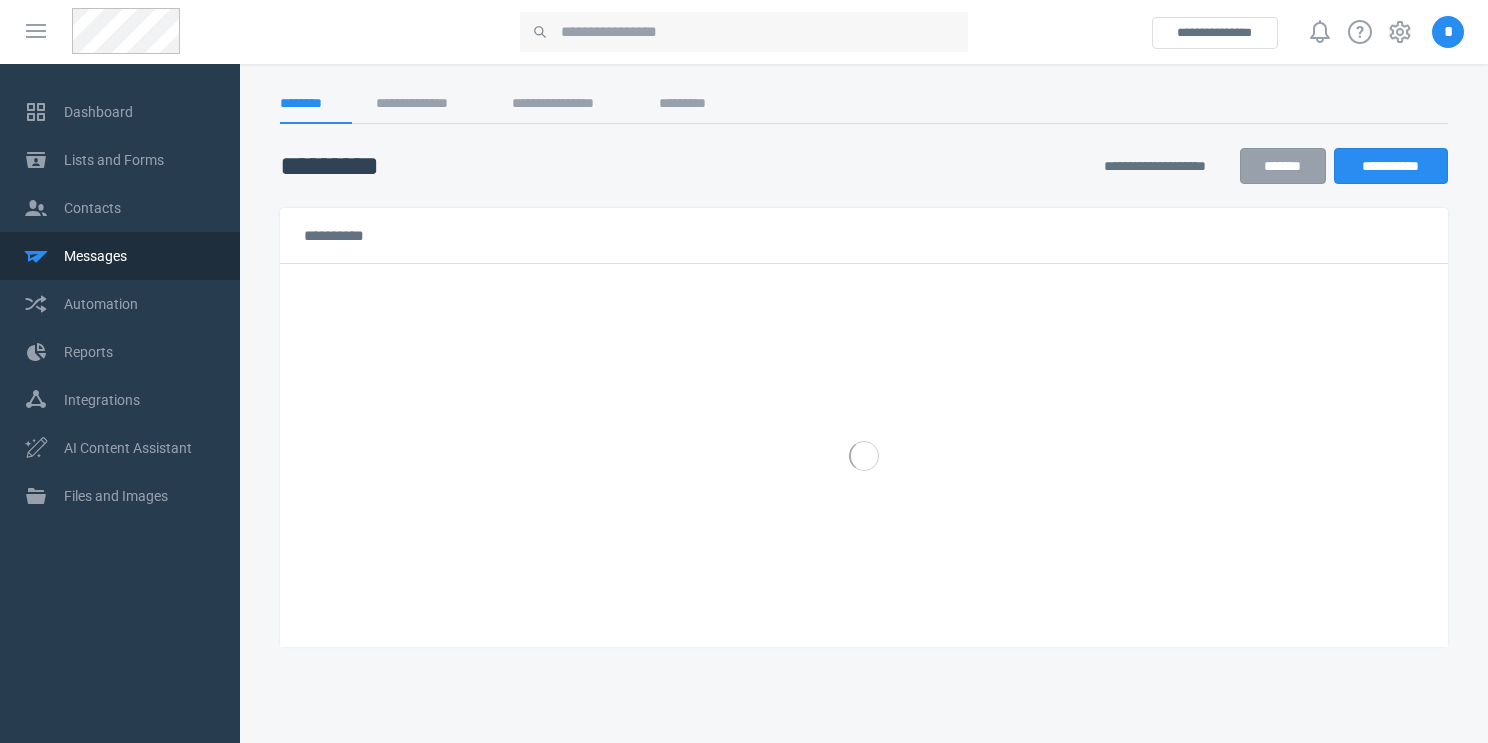 scroll, scrollTop: 0, scrollLeft: 0, axis: both 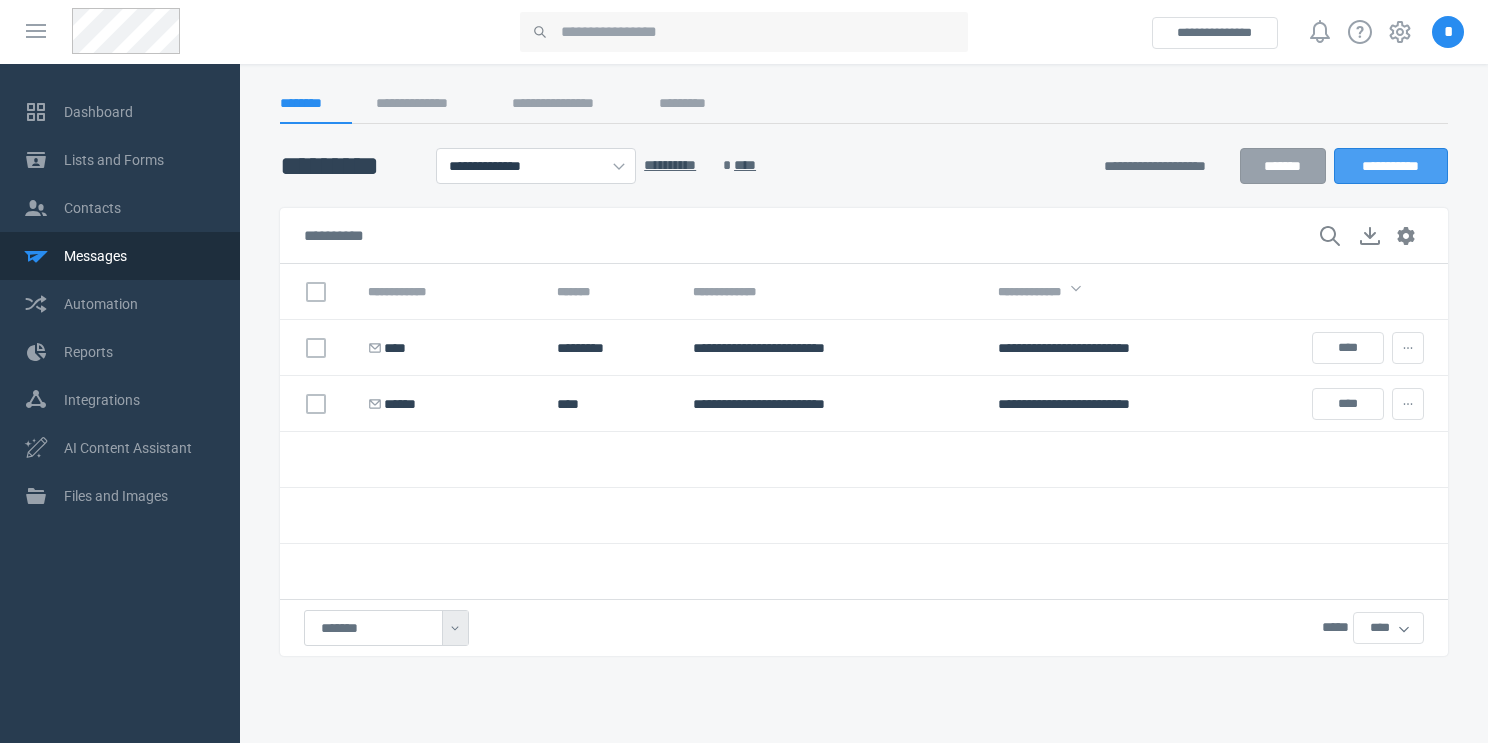 click on "**********" at bounding box center [1391, 166] 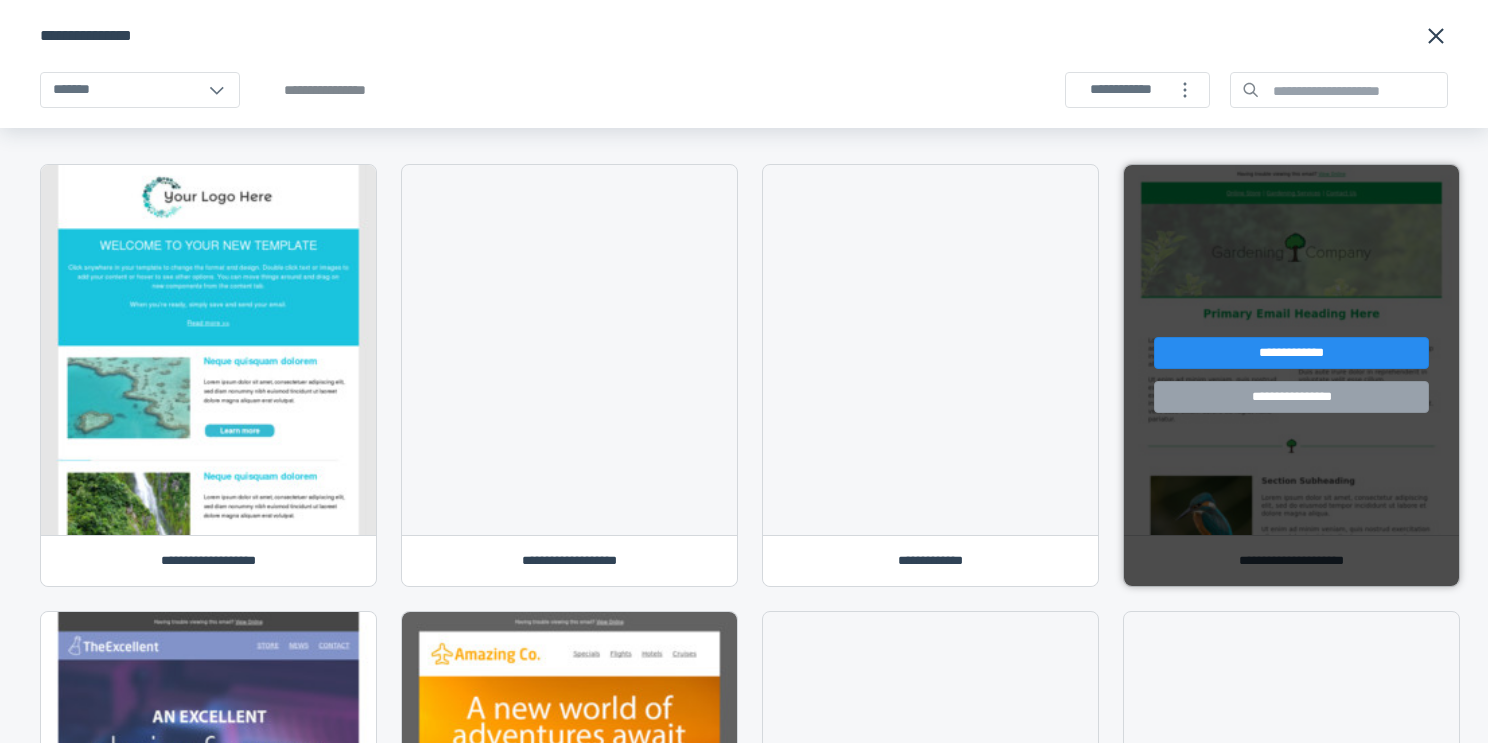 type 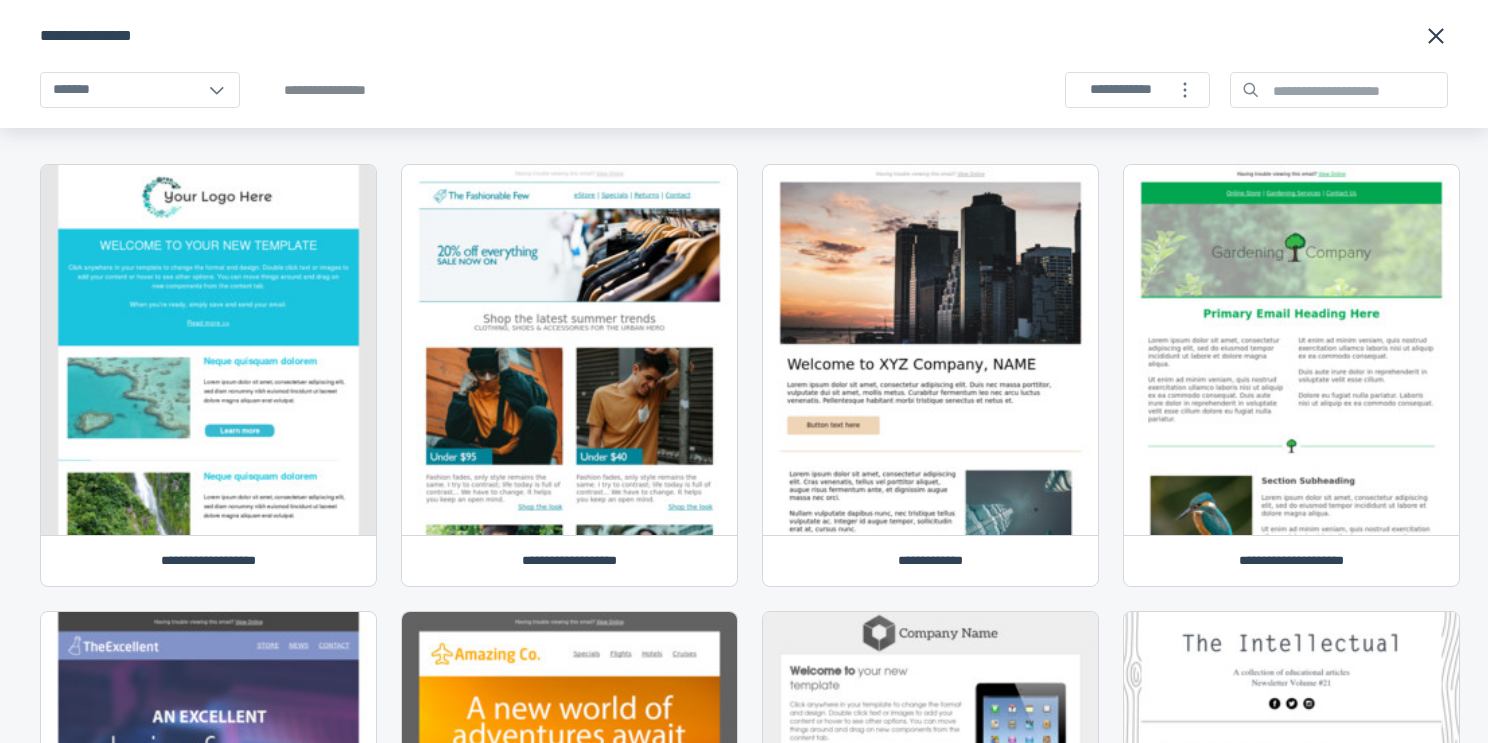 click 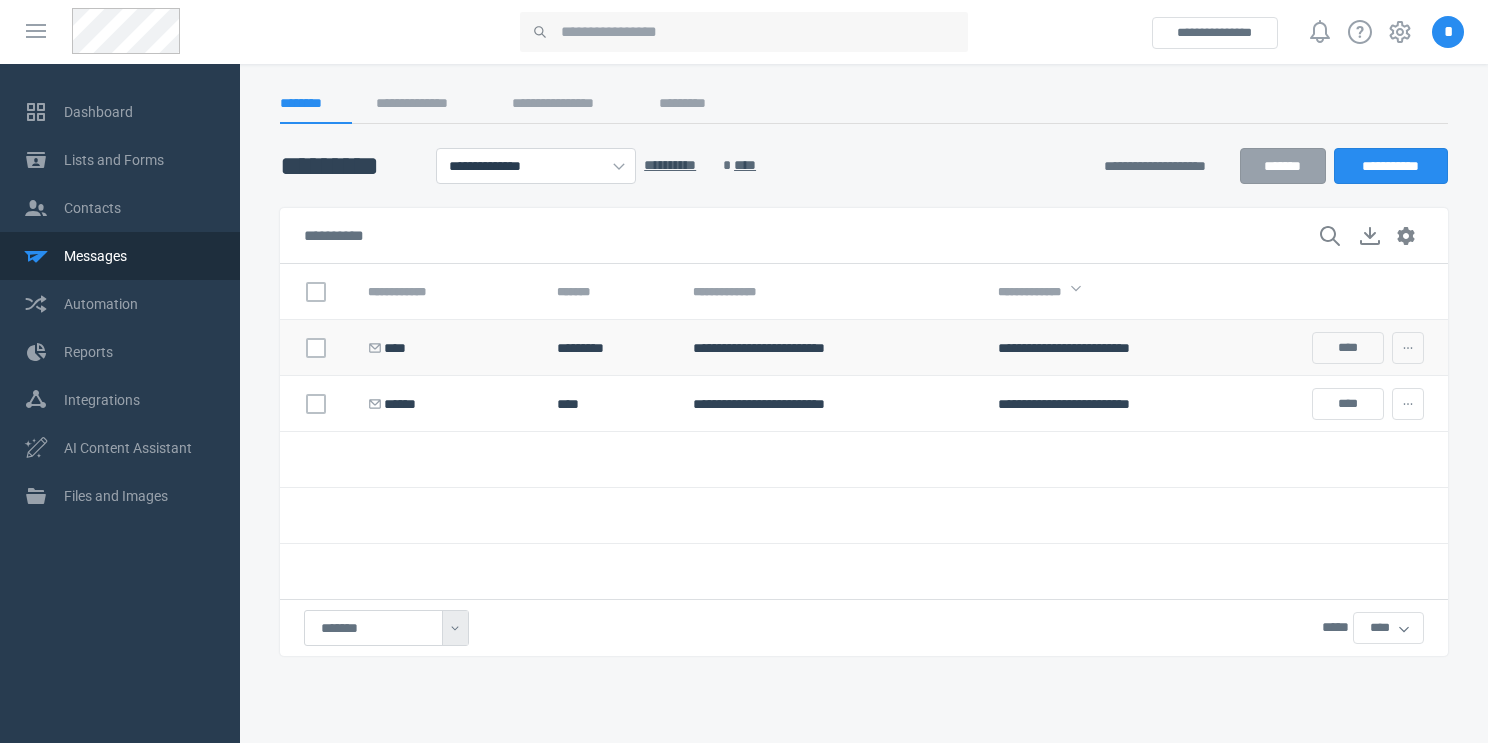 click on "****" at bounding box center [1368, 348] 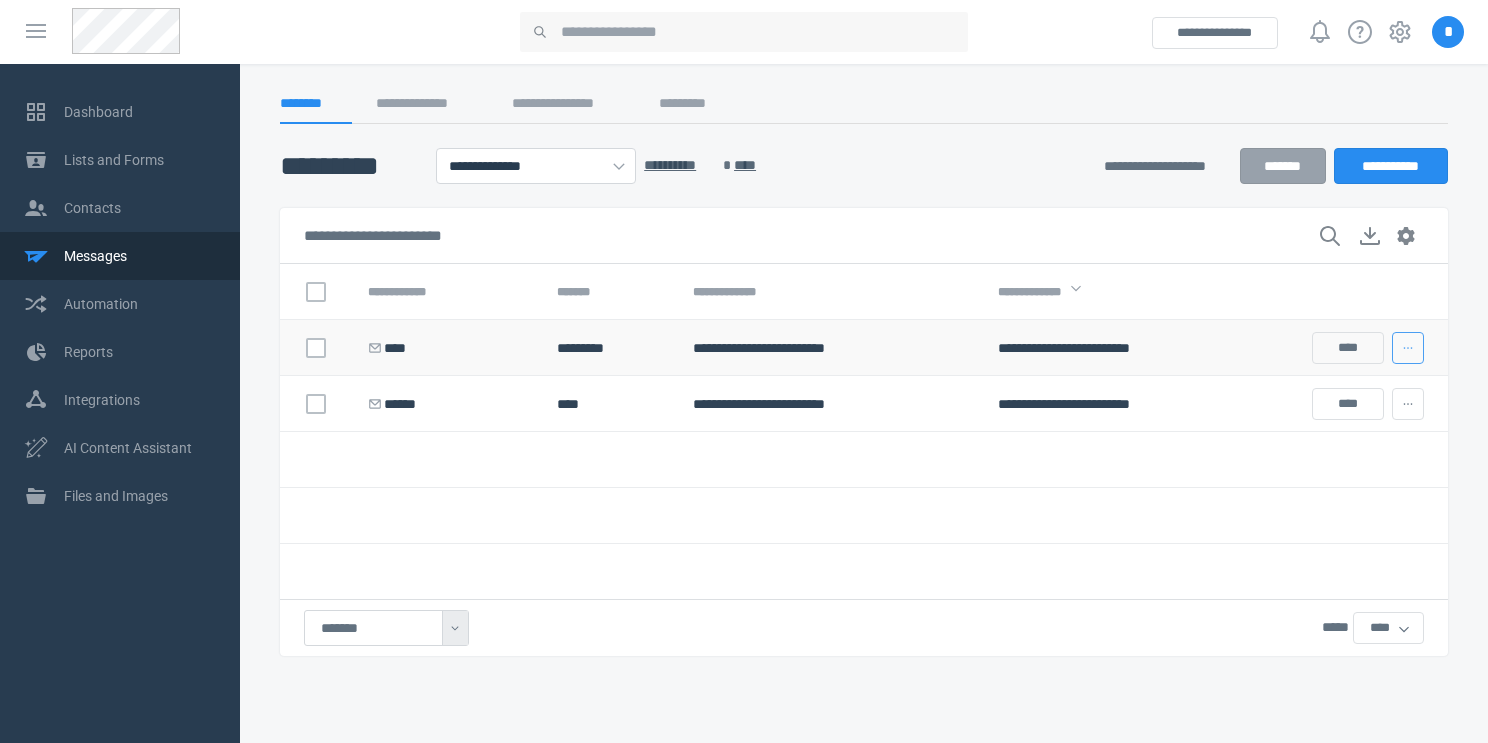 click at bounding box center [1408, 348] 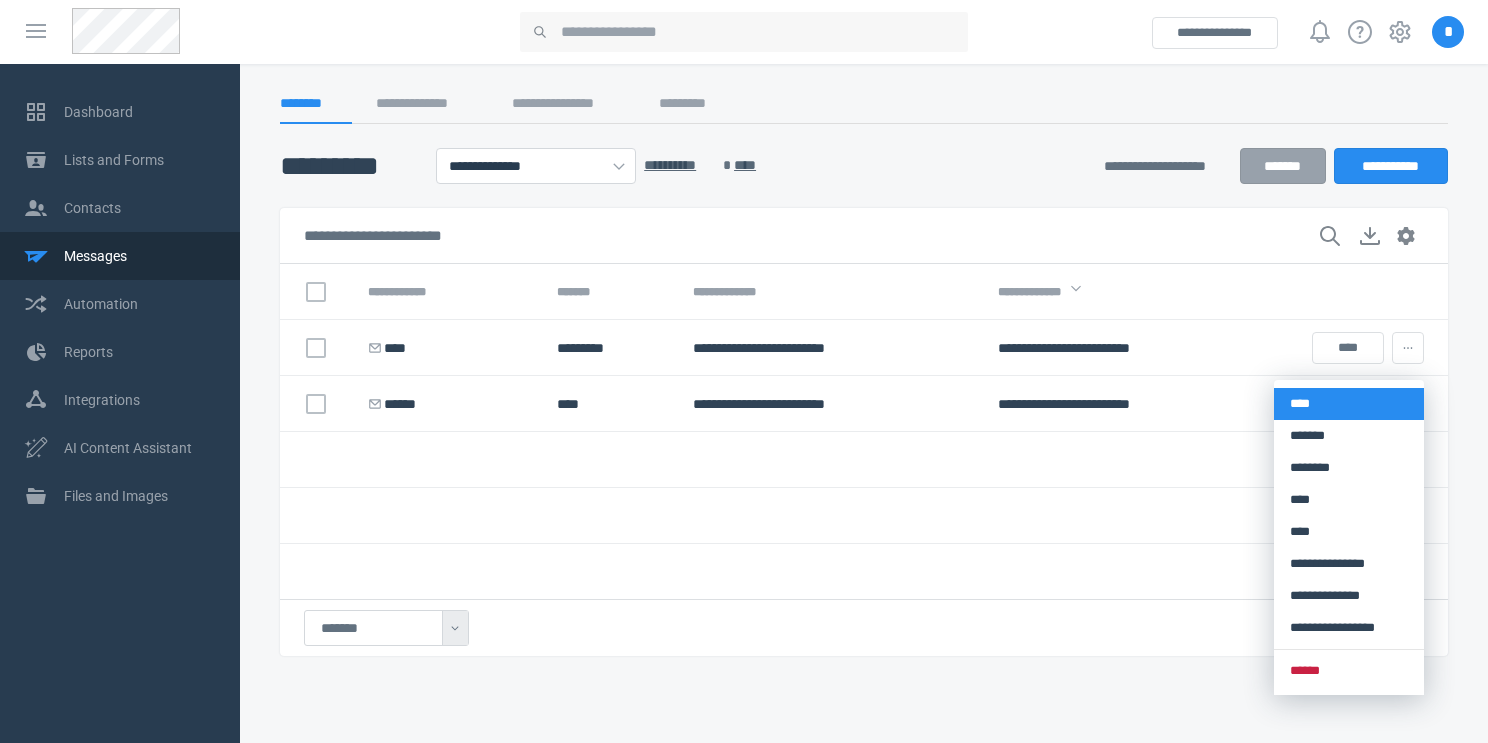 click on "****" at bounding box center [1349, 404] 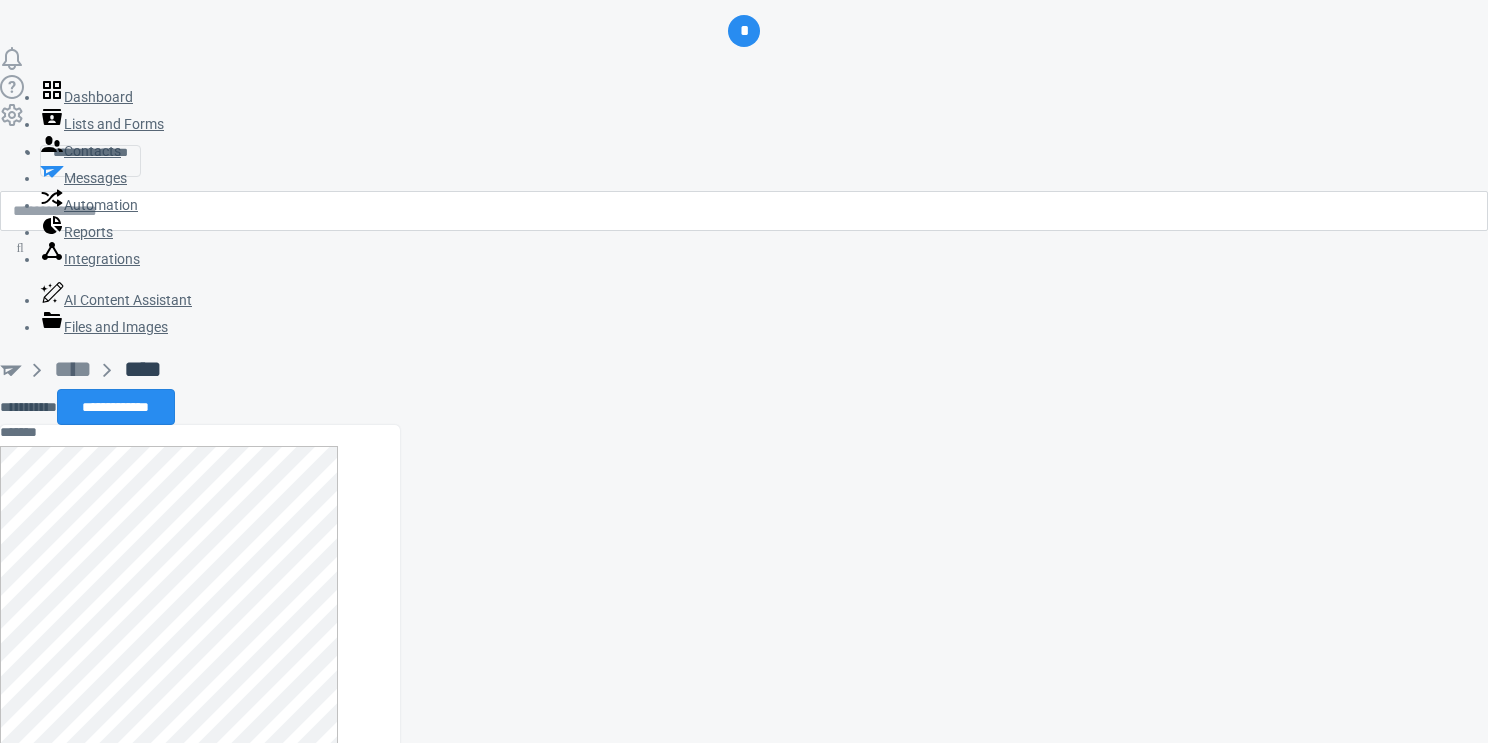 scroll, scrollTop: 0, scrollLeft: 0, axis: both 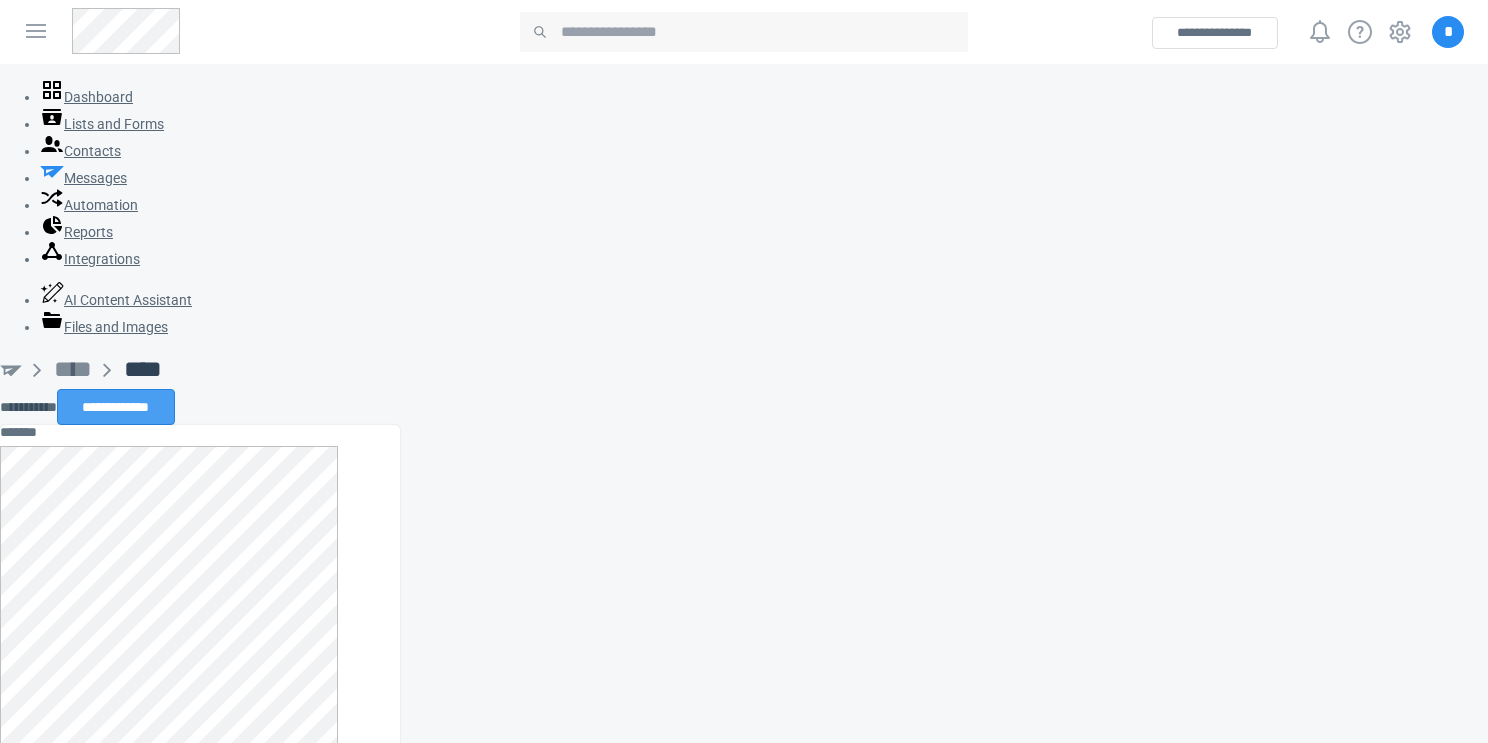 click on "**********" at bounding box center [116, 407] 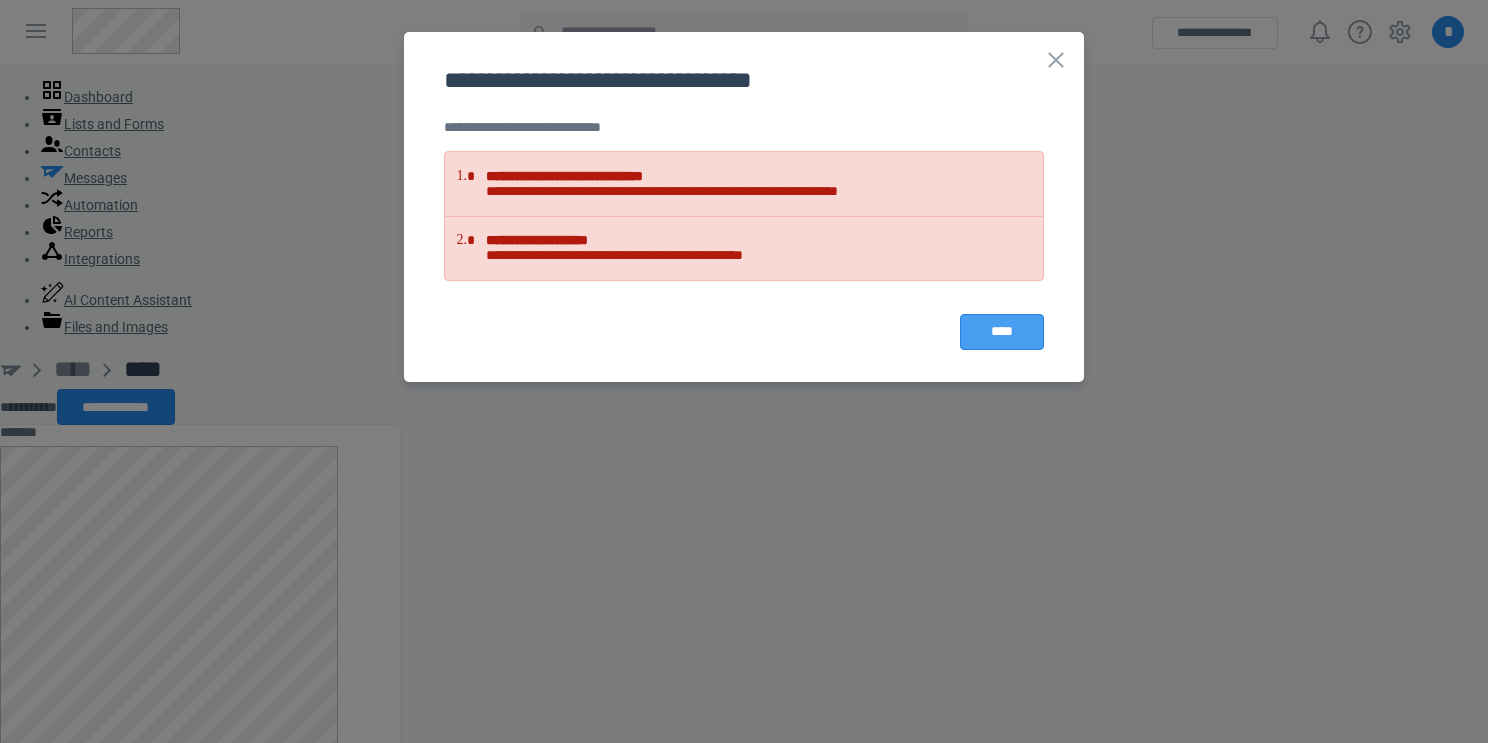 click on "****" at bounding box center [1002, 331] 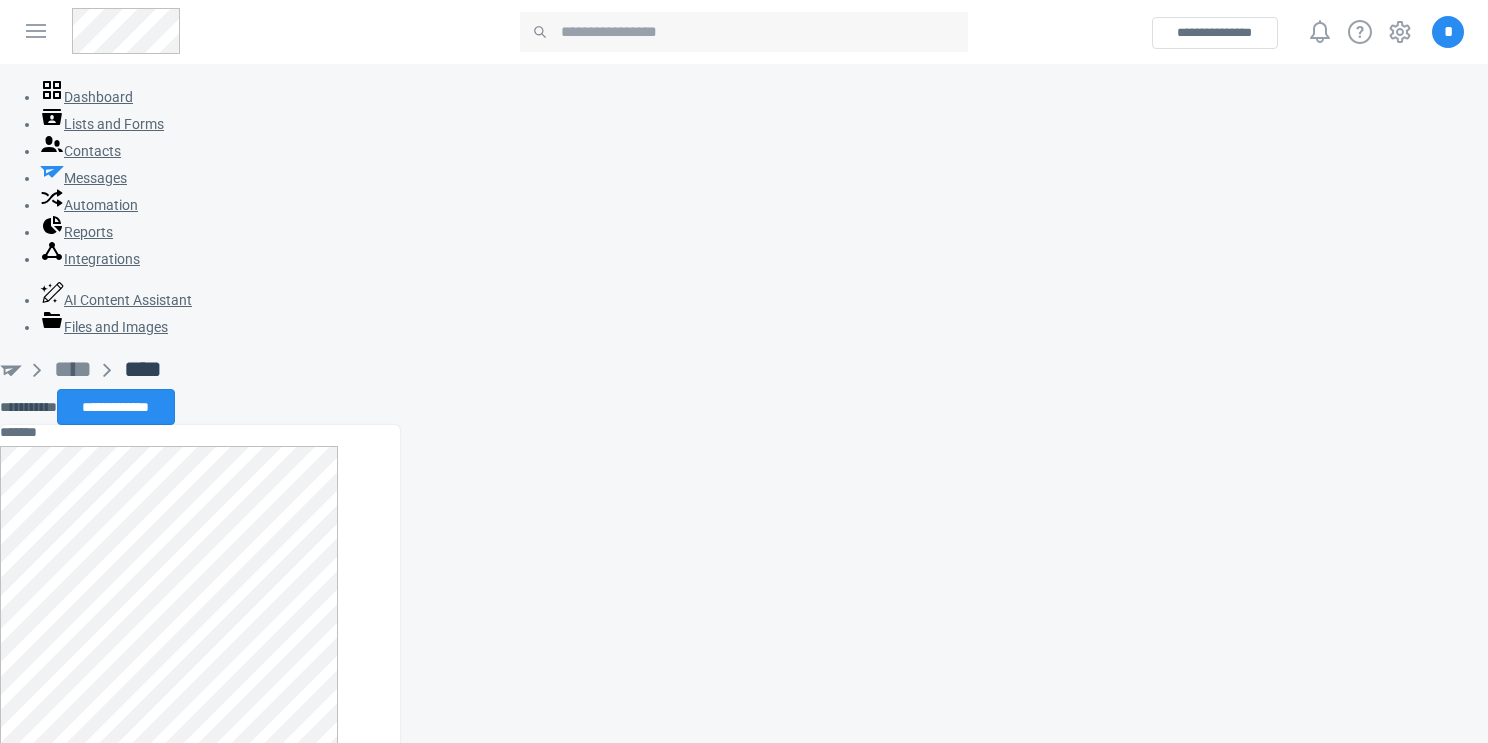 click on "*********" at bounding box center [319, 1301] 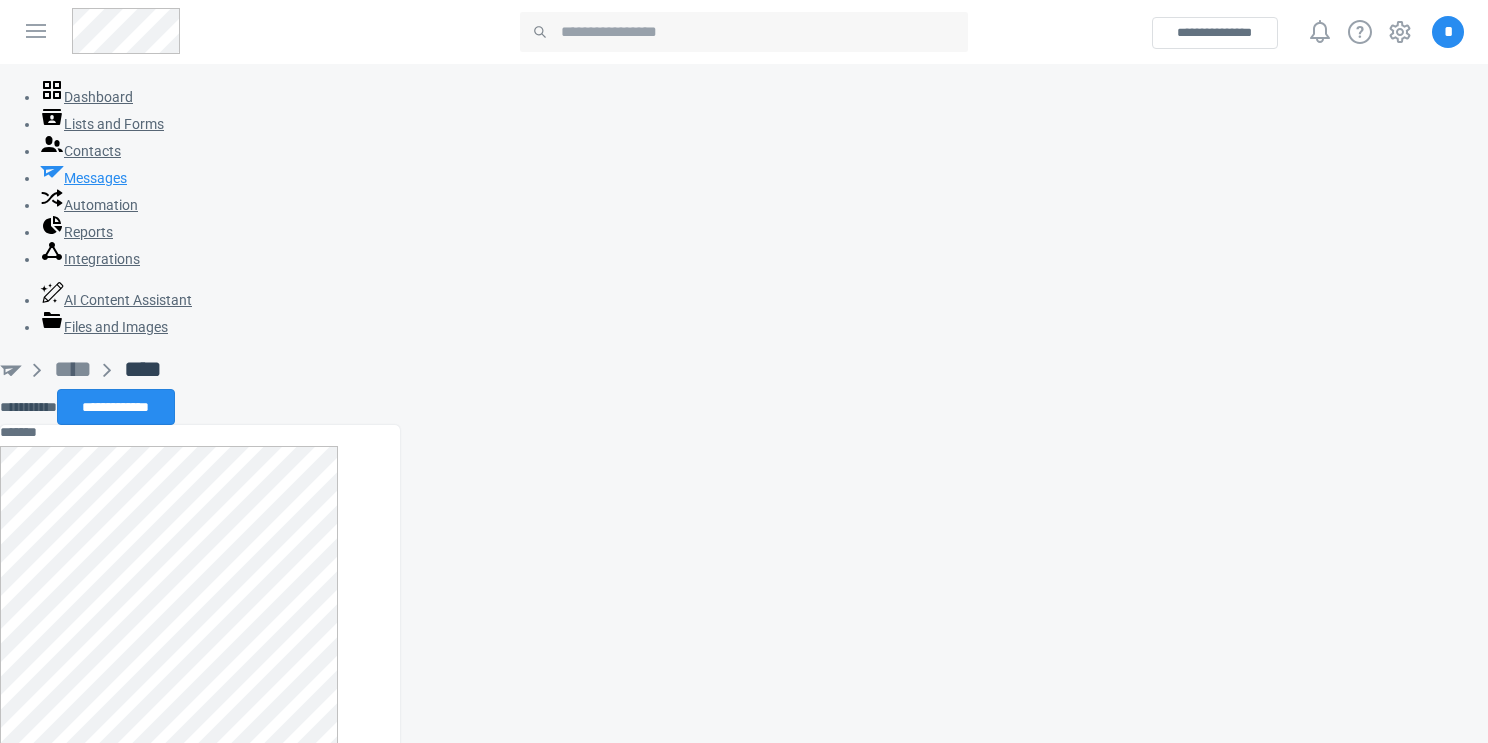 click on "Messages" at bounding box center [83, 178] 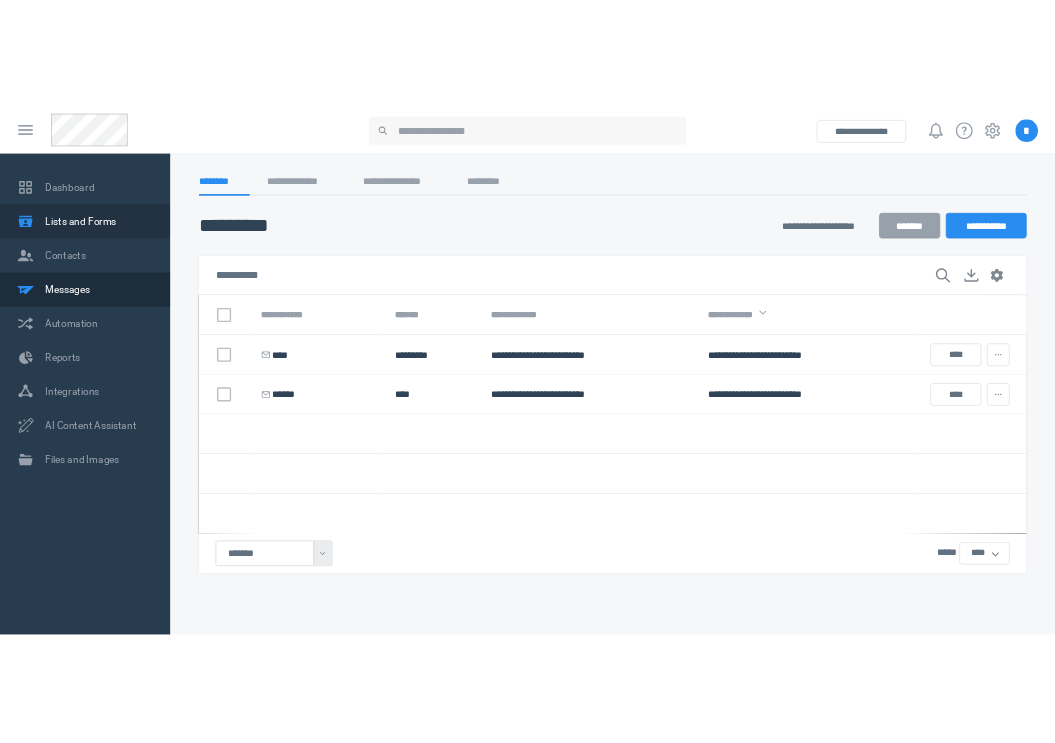 scroll, scrollTop: 0, scrollLeft: 0, axis: both 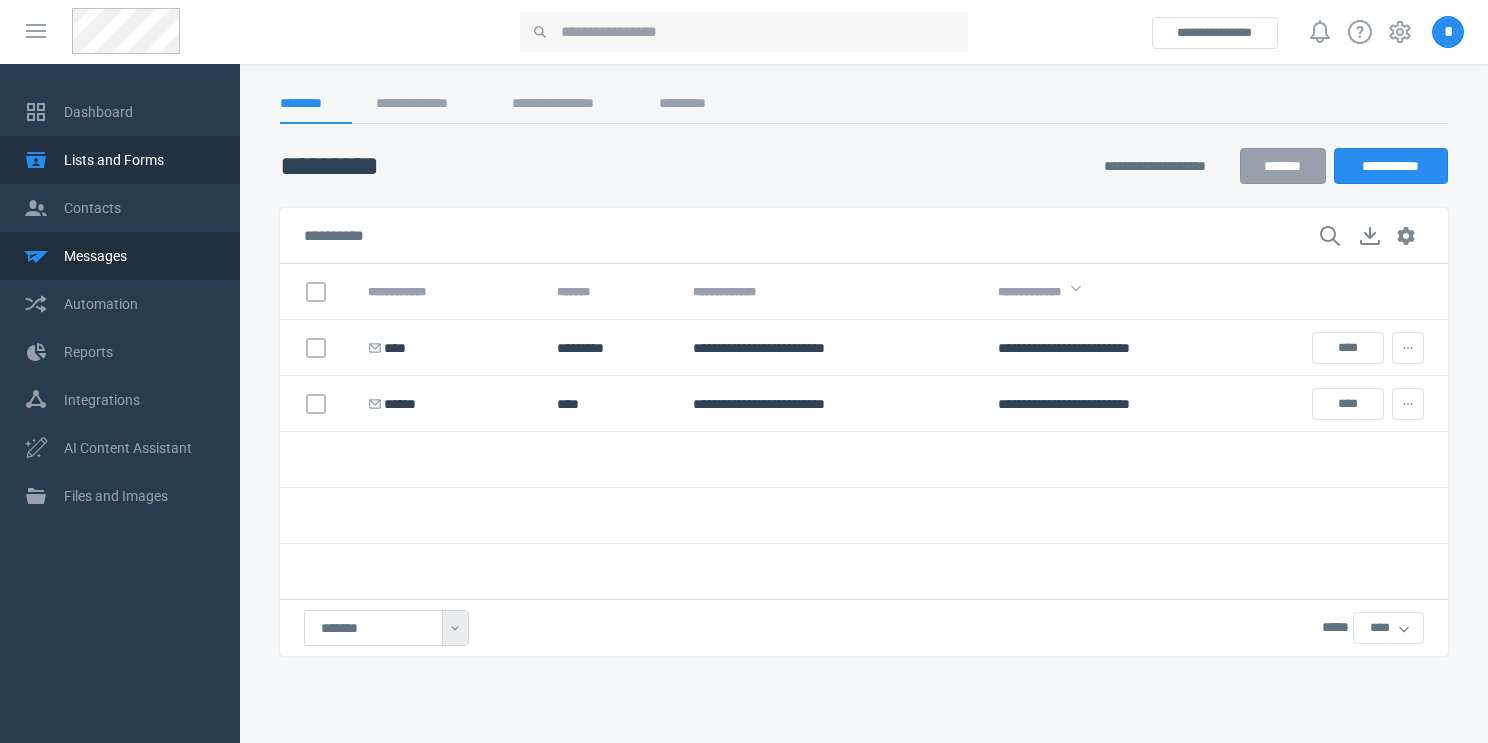 select on "******" 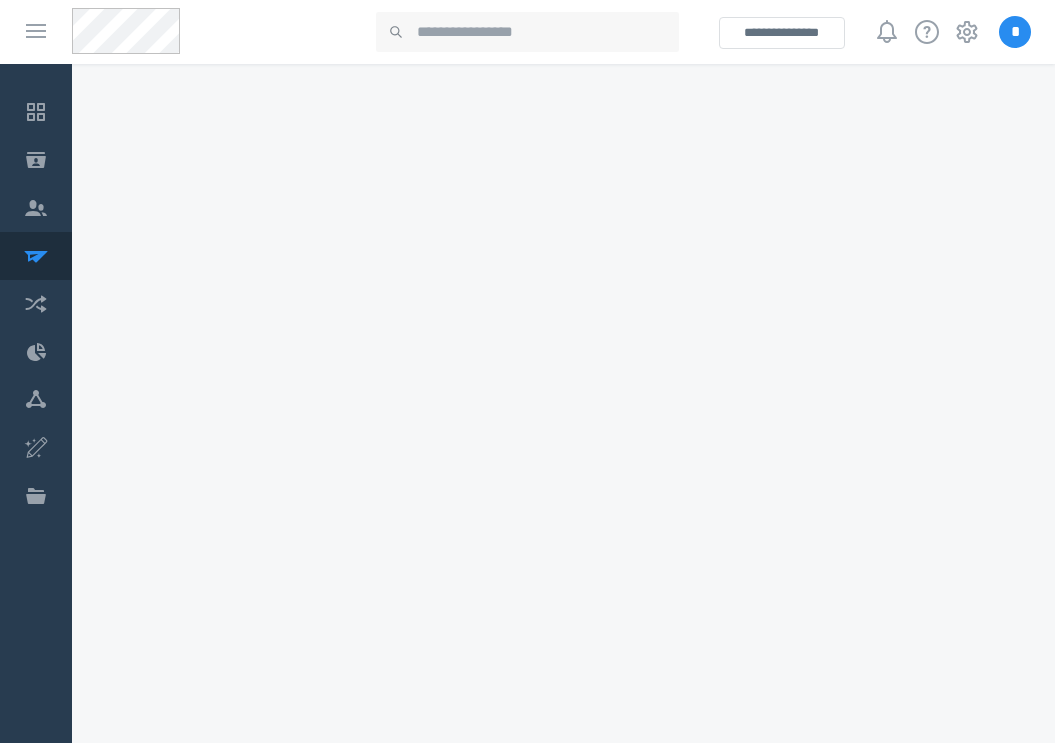 scroll, scrollTop: 0, scrollLeft: 0, axis: both 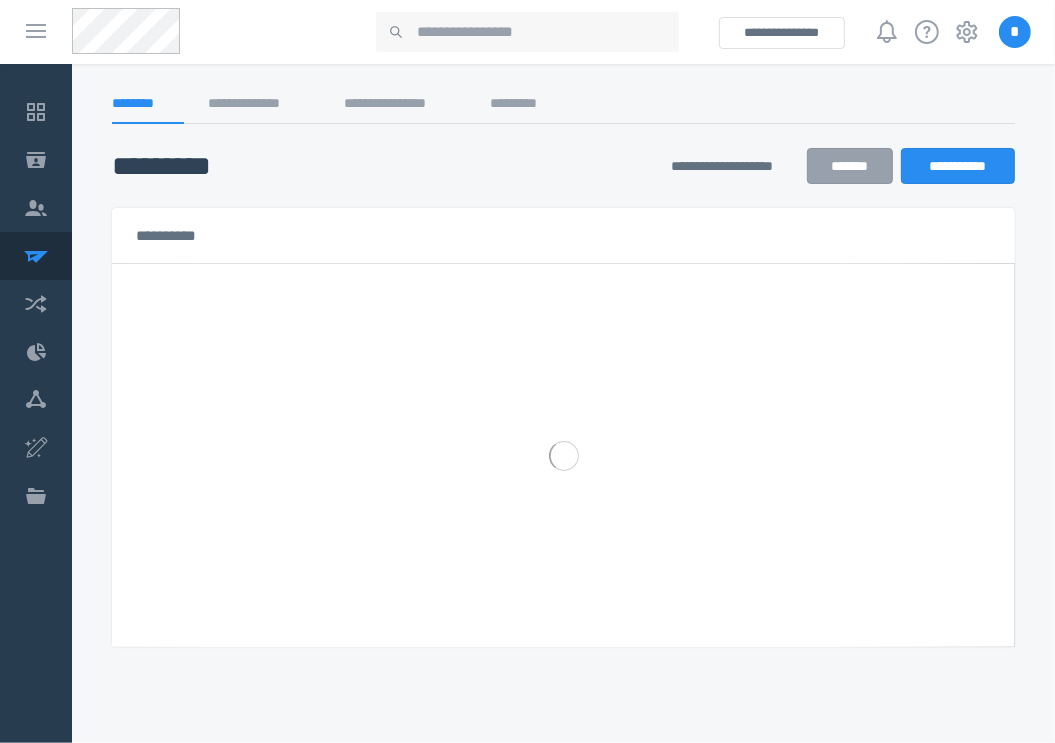 select on "******" 